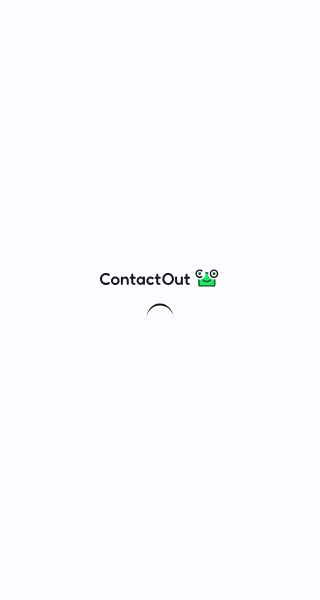 scroll, scrollTop: 0, scrollLeft: 0, axis: both 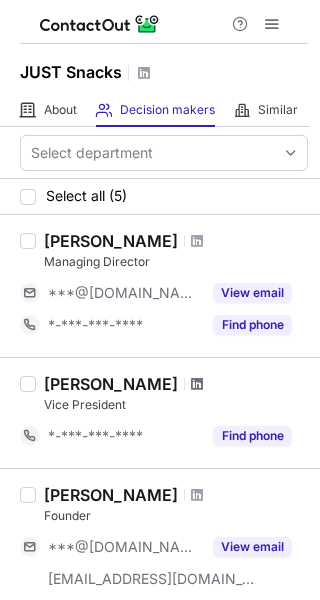 click at bounding box center (197, 384) 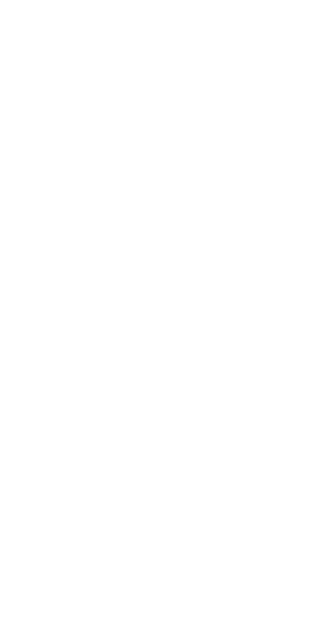 scroll, scrollTop: 0, scrollLeft: 0, axis: both 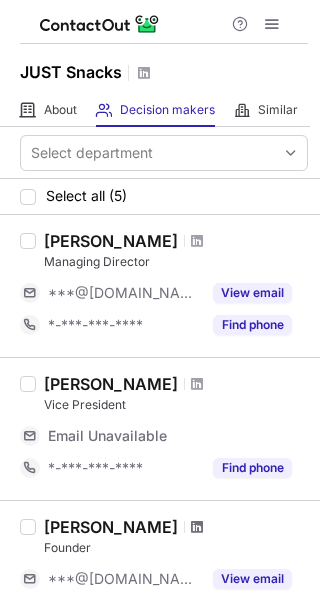 click at bounding box center [197, 527] 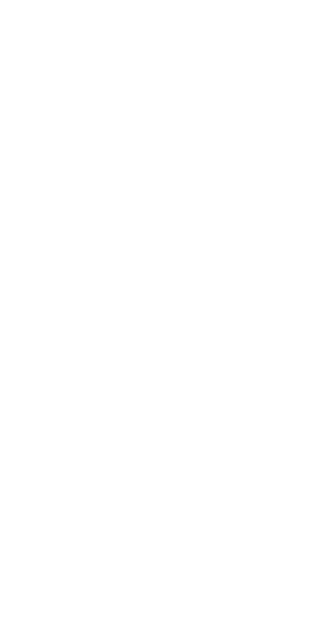 scroll, scrollTop: 0, scrollLeft: 0, axis: both 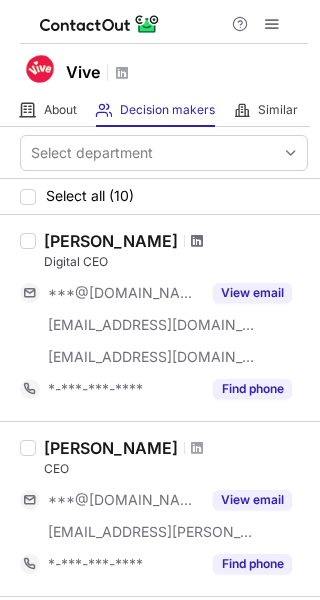 click at bounding box center (197, 241) 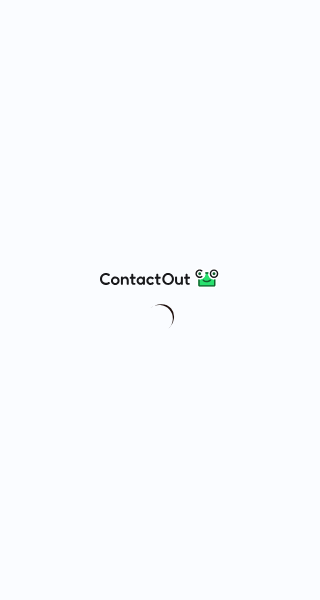 scroll, scrollTop: 0, scrollLeft: 0, axis: both 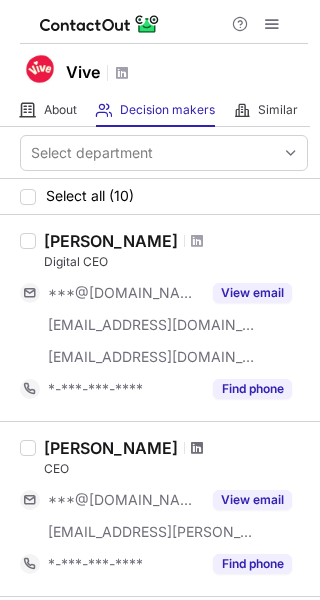 click at bounding box center [197, 448] 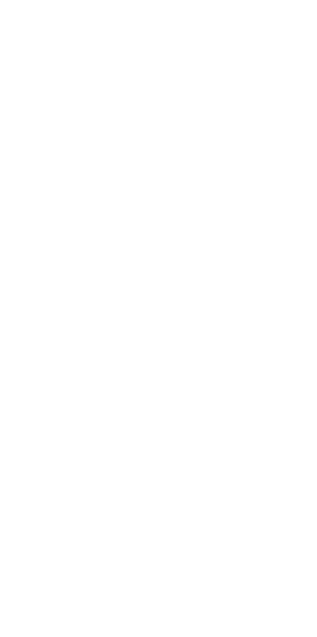 scroll, scrollTop: 0, scrollLeft: 0, axis: both 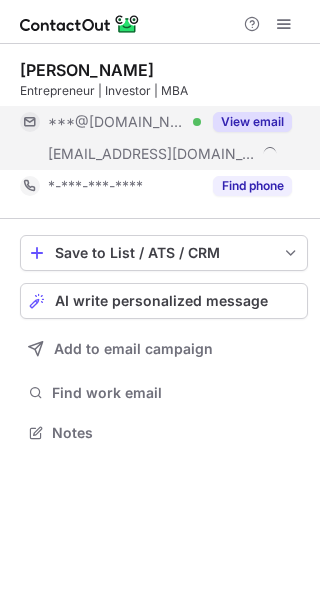 click on "View email" at bounding box center (252, 122) 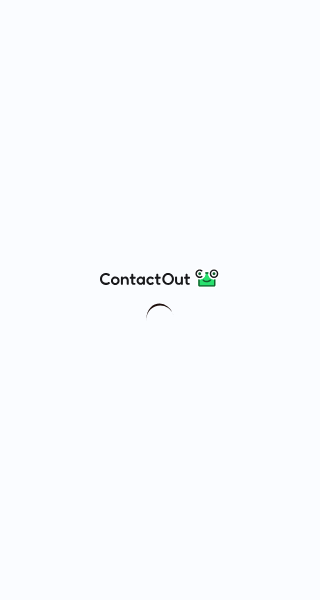 scroll, scrollTop: 0, scrollLeft: 0, axis: both 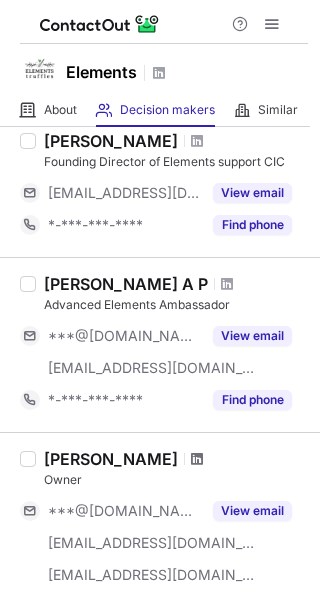 click at bounding box center (197, 459) 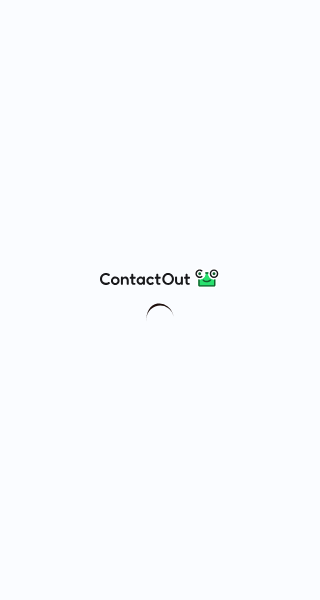 scroll, scrollTop: 0, scrollLeft: 0, axis: both 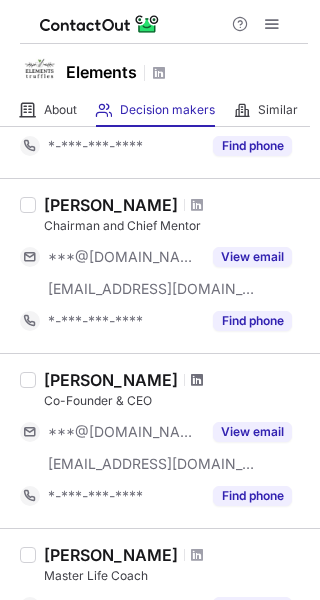 click at bounding box center (197, 380) 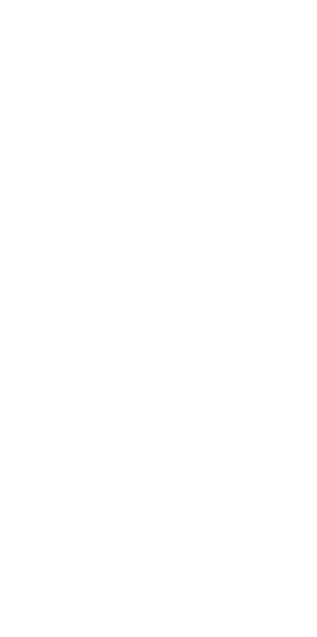 scroll, scrollTop: 0, scrollLeft: 0, axis: both 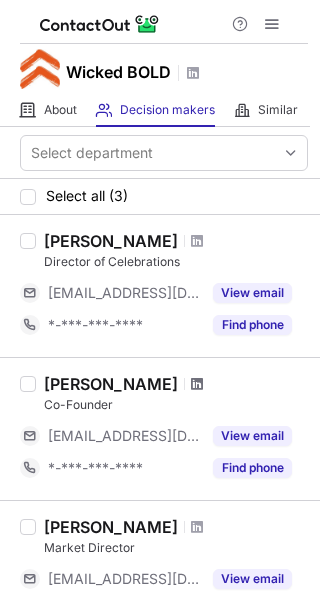 click at bounding box center [197, 384] 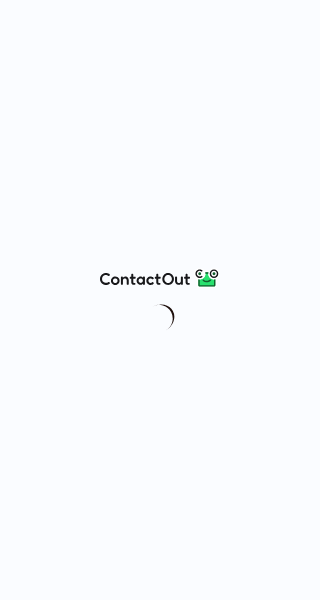 scroll, scrollTop: 0, scrollLeft: 0, axis: both 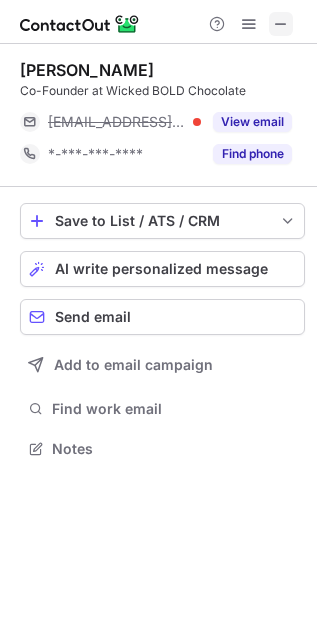 click at bounding box center (281, 24) 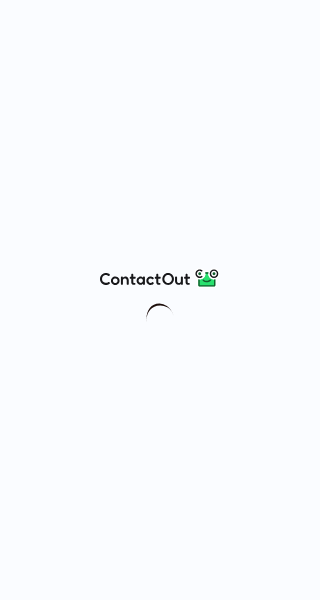 scroll, scrollTop: 0, scrollLeft: 0, axis: both 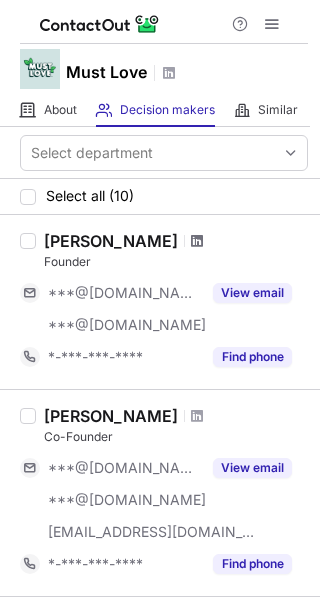 click at bounding box center [197, 241] 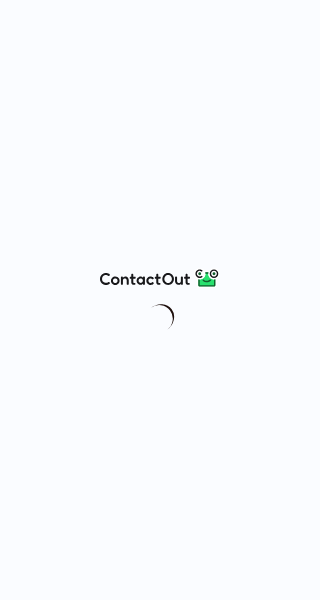 scroll, scrollTop: 0, scrollLeft: 0, axis: both 